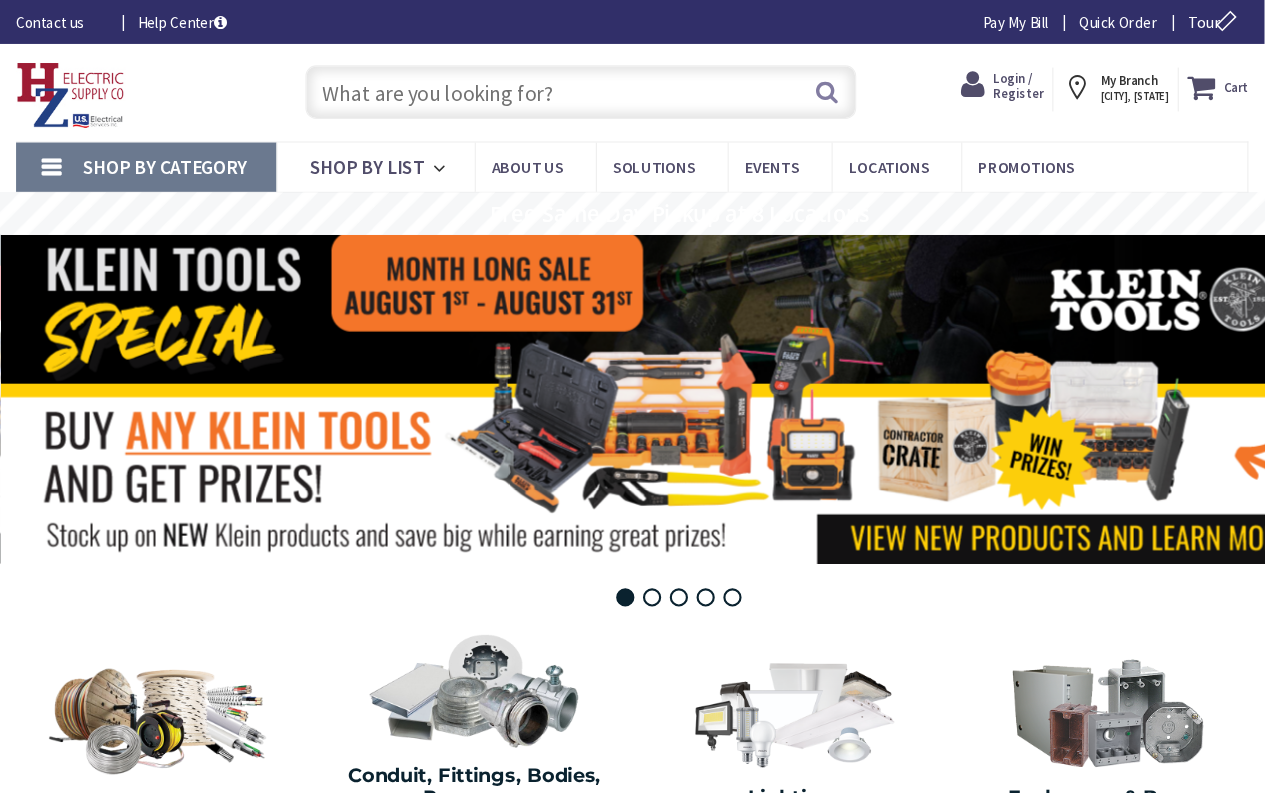 scroll, scrollTop: 6, scrollLeft: 0, axis: vertical 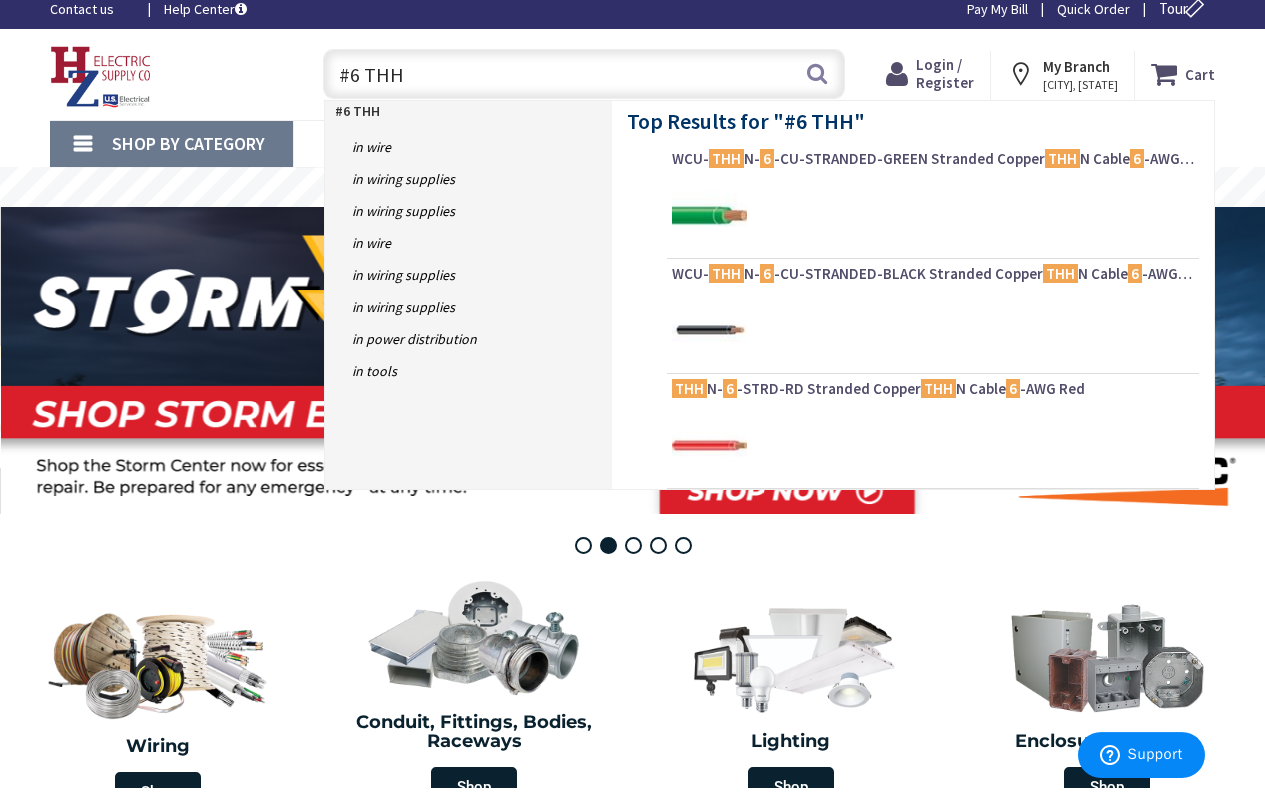type on "#6 THHN" 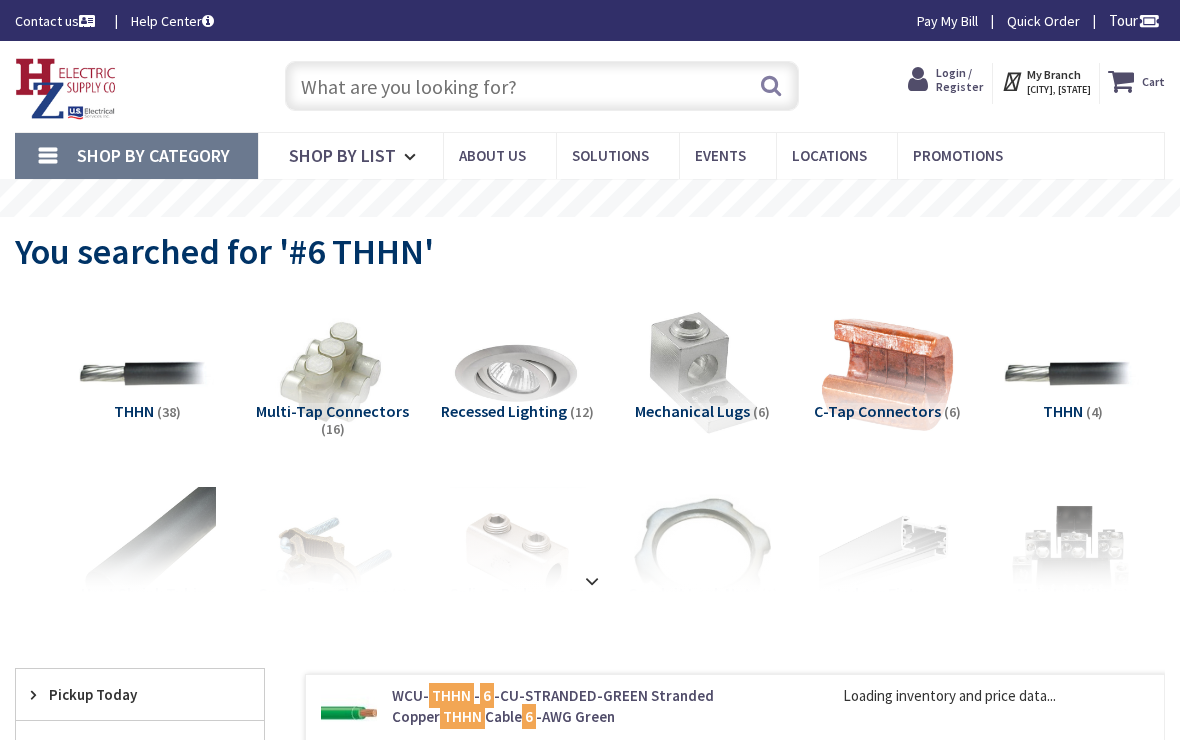 scroll, scrollTop: 0, scrollLeft: 0, axis: both 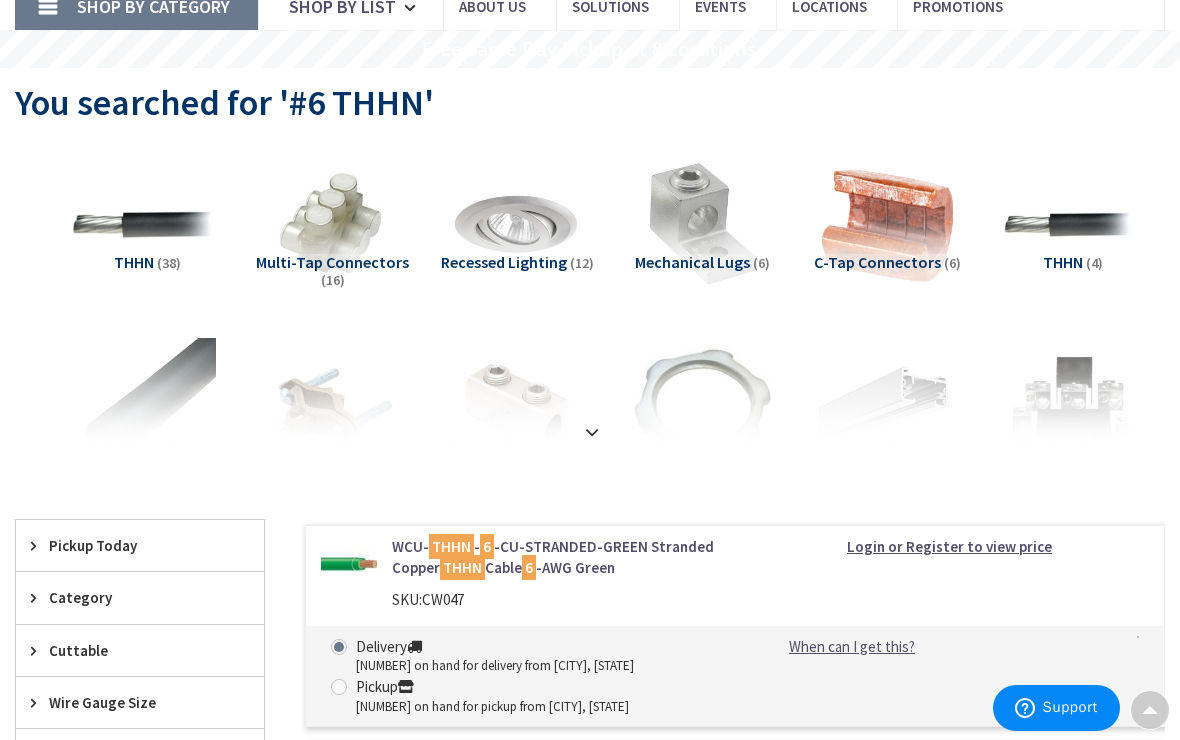click at bounding box center [147, 224] 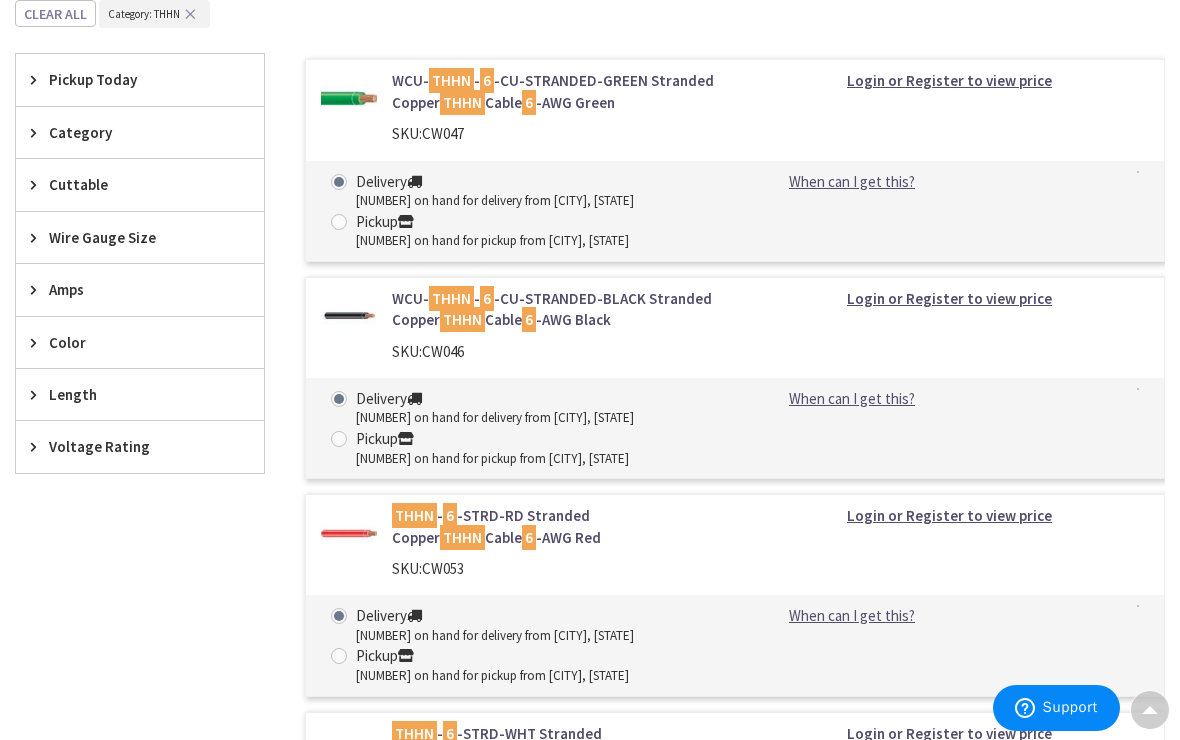 scroll, scrollTop: 630, scrollLeft: 0, axis: vertical 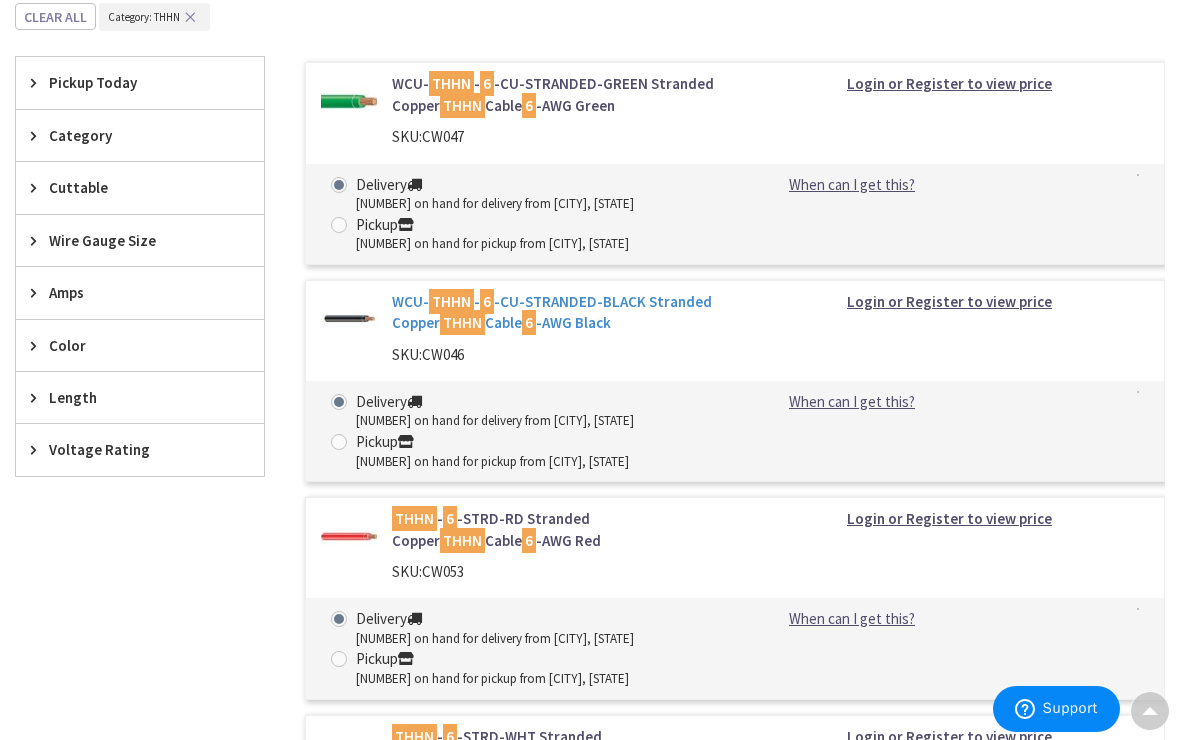 click on "WCU- THHN - 6 -CU-STRANDED-BLACK Stranded Copper  THHN  Cable  6 -AWG Black" at bounding box center [556, 311] 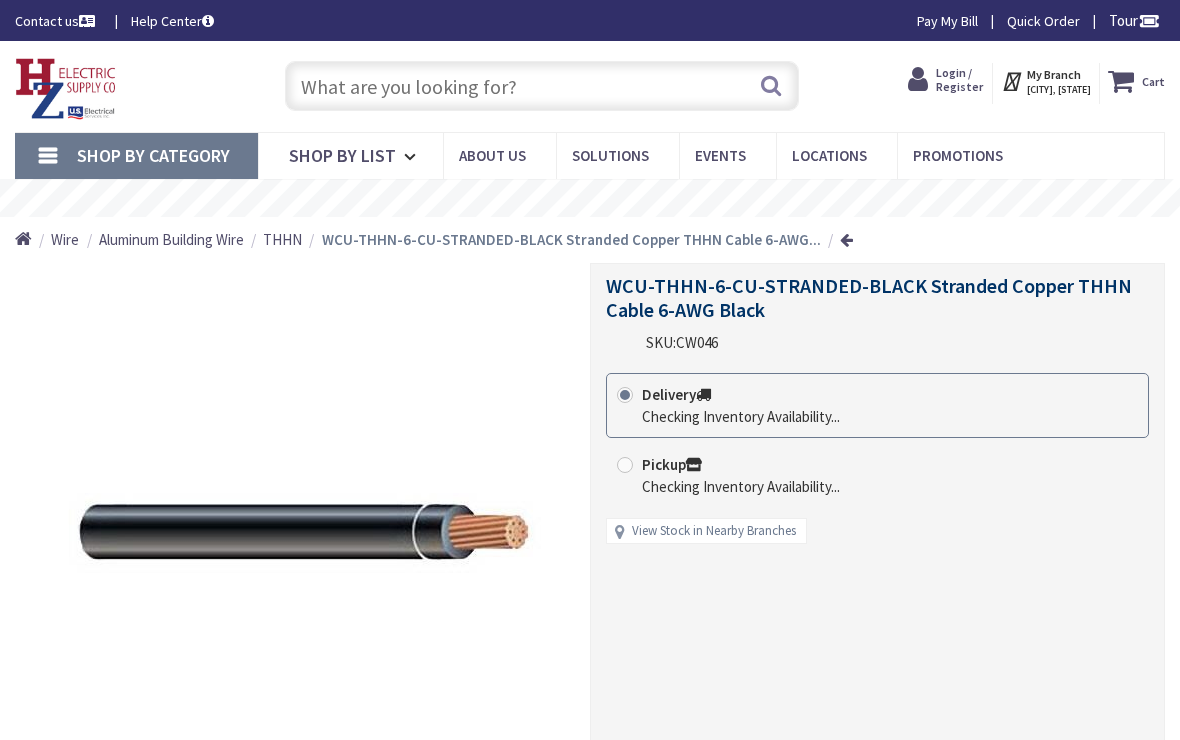 scroll, scrollTop: 0, scrollLeft: 0, axis: both 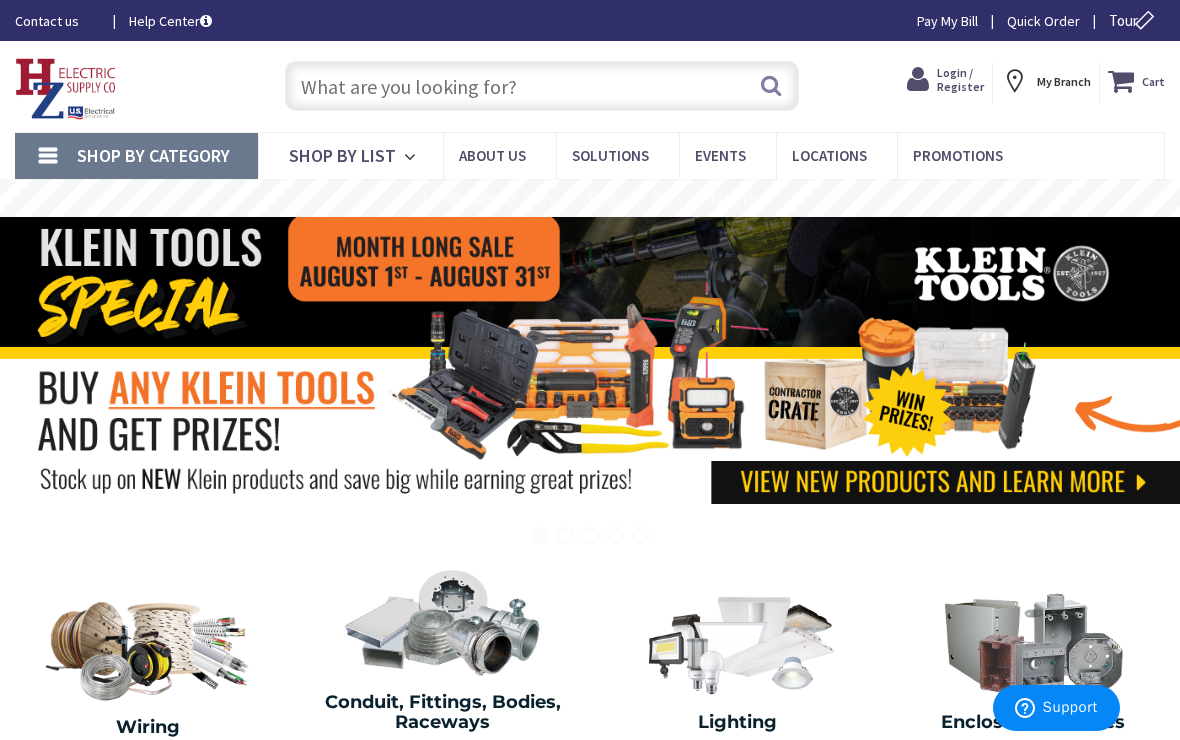 click at bounding box center (542, 86) 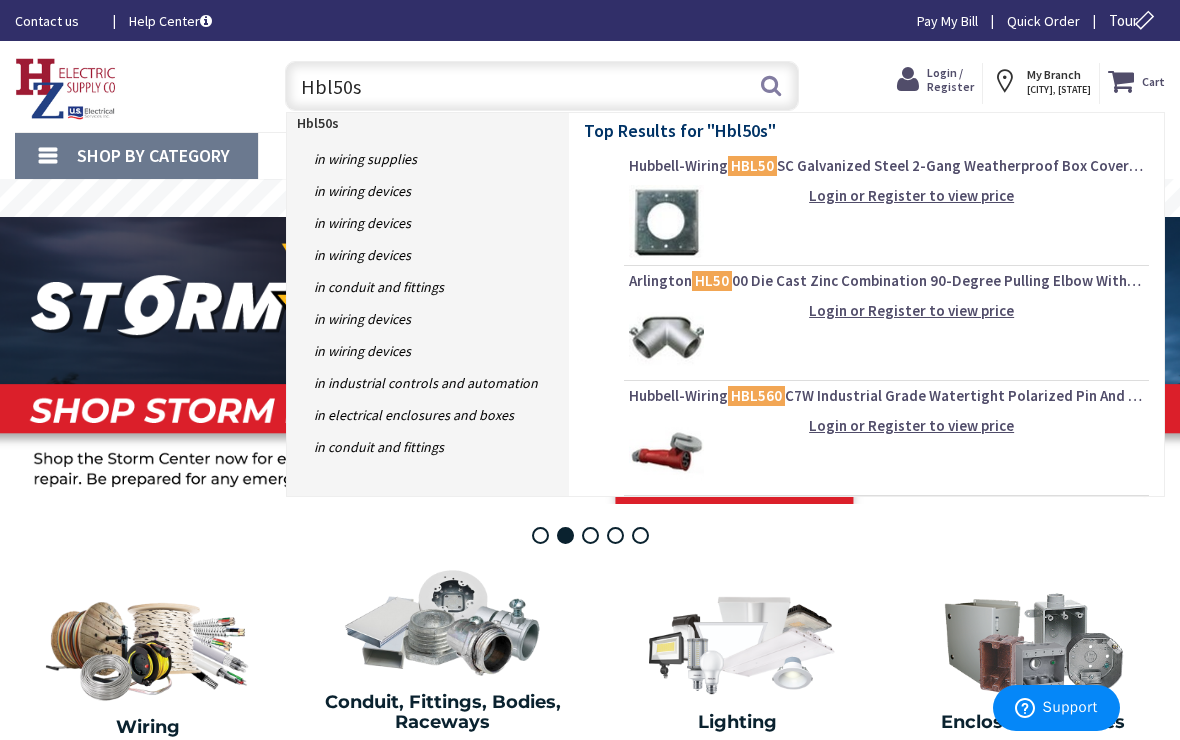 type on "Hbl50sc" 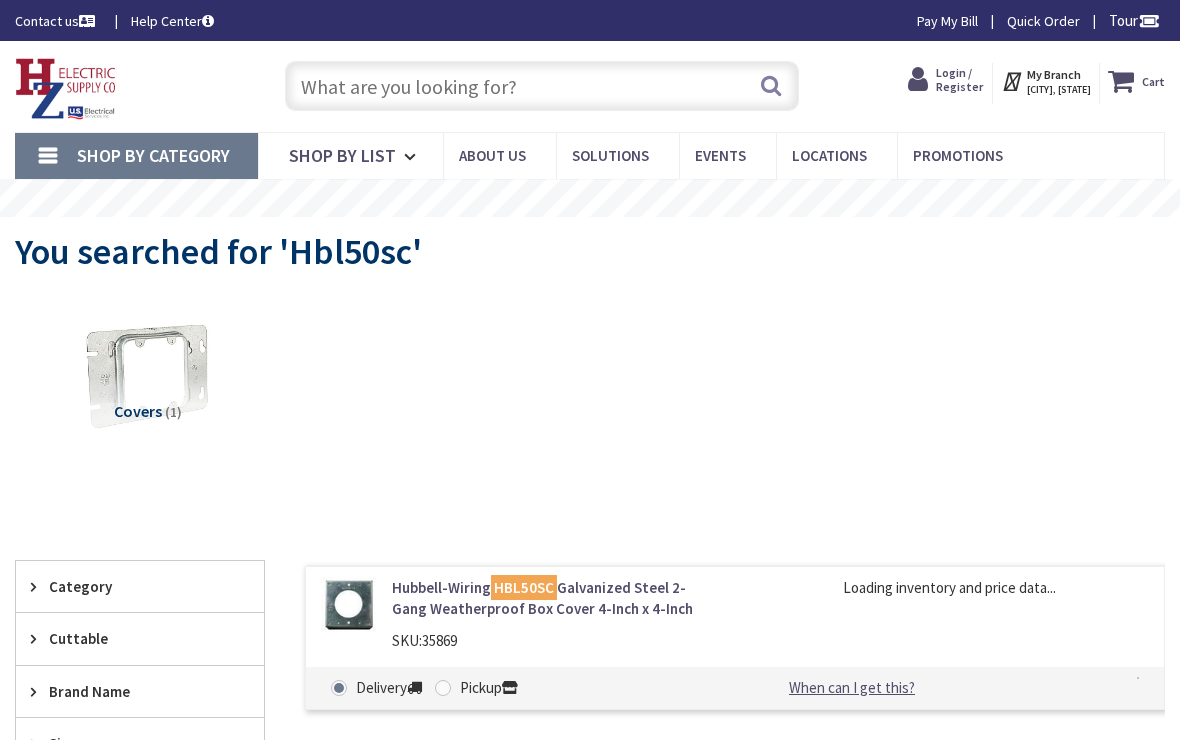 scroll, scrollTop: 0, scrollLeft: 0, axis: both 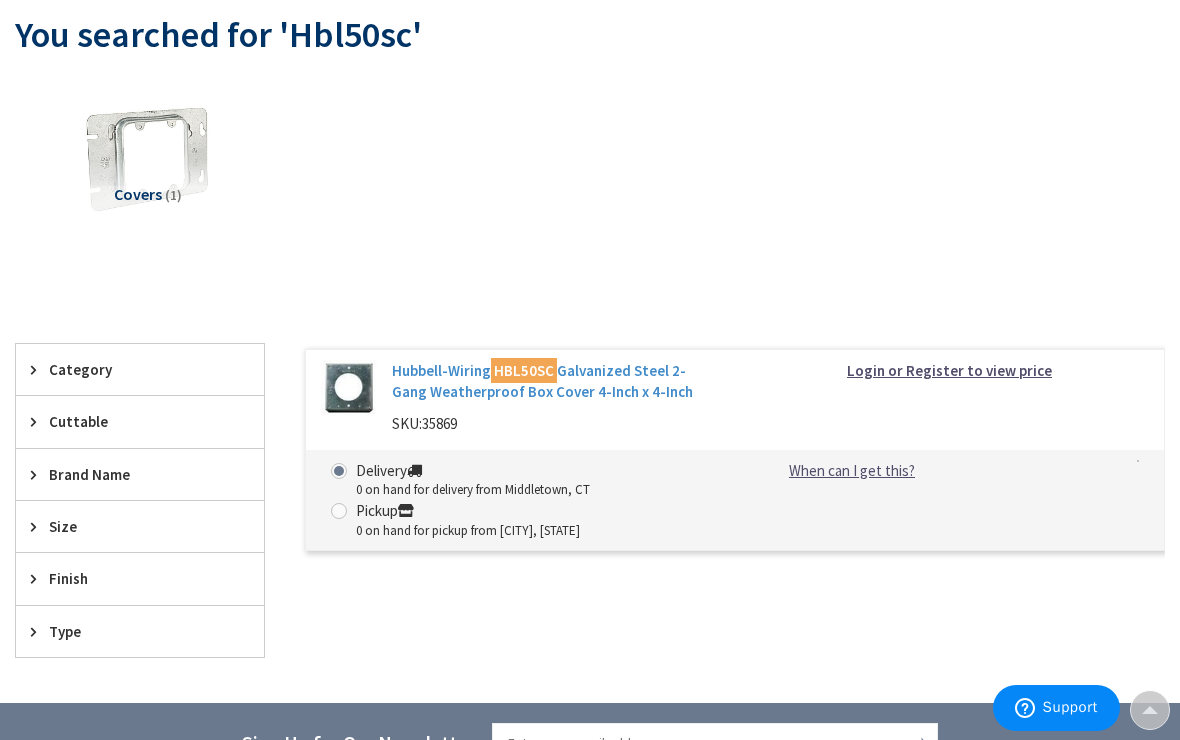 click on "Hubbell-Wiring  HBL50SC  Galvanized Steel 2-Gang Weatherproof Box Cover 4-Inch x 4-Inch" at bounding box center [556, 381] 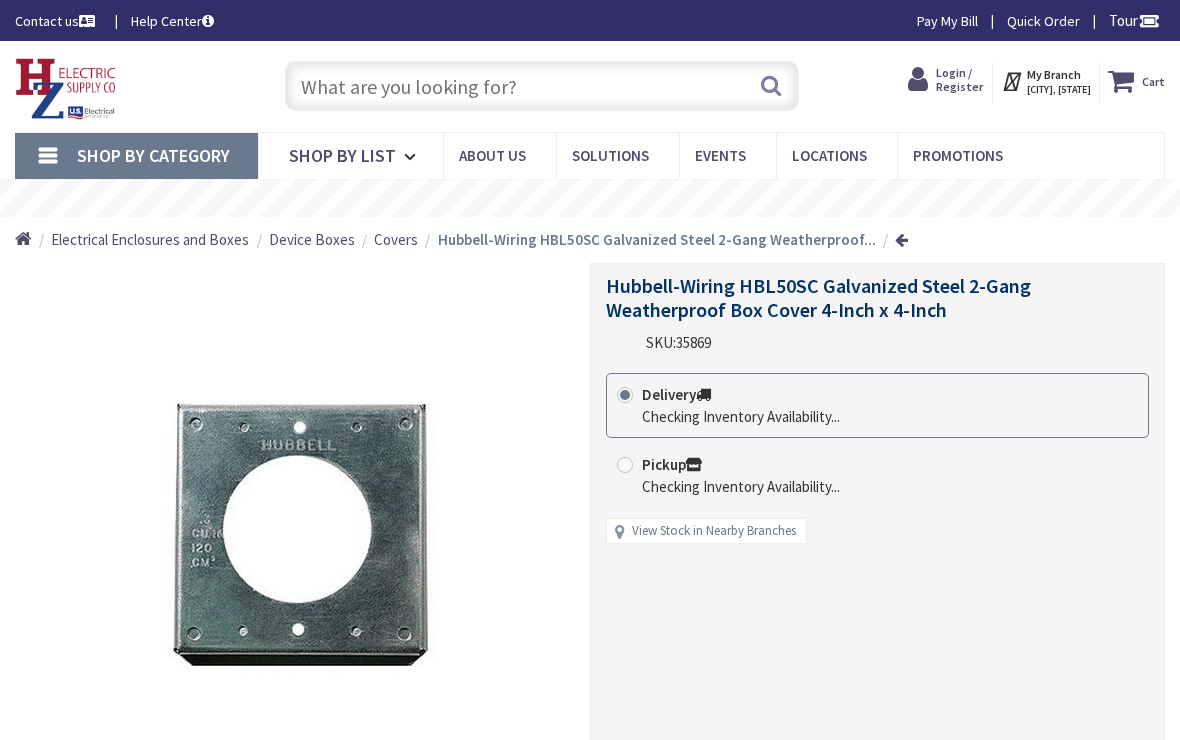 scroll, scrollTop: 0, scrollLeft: 0, axis: both 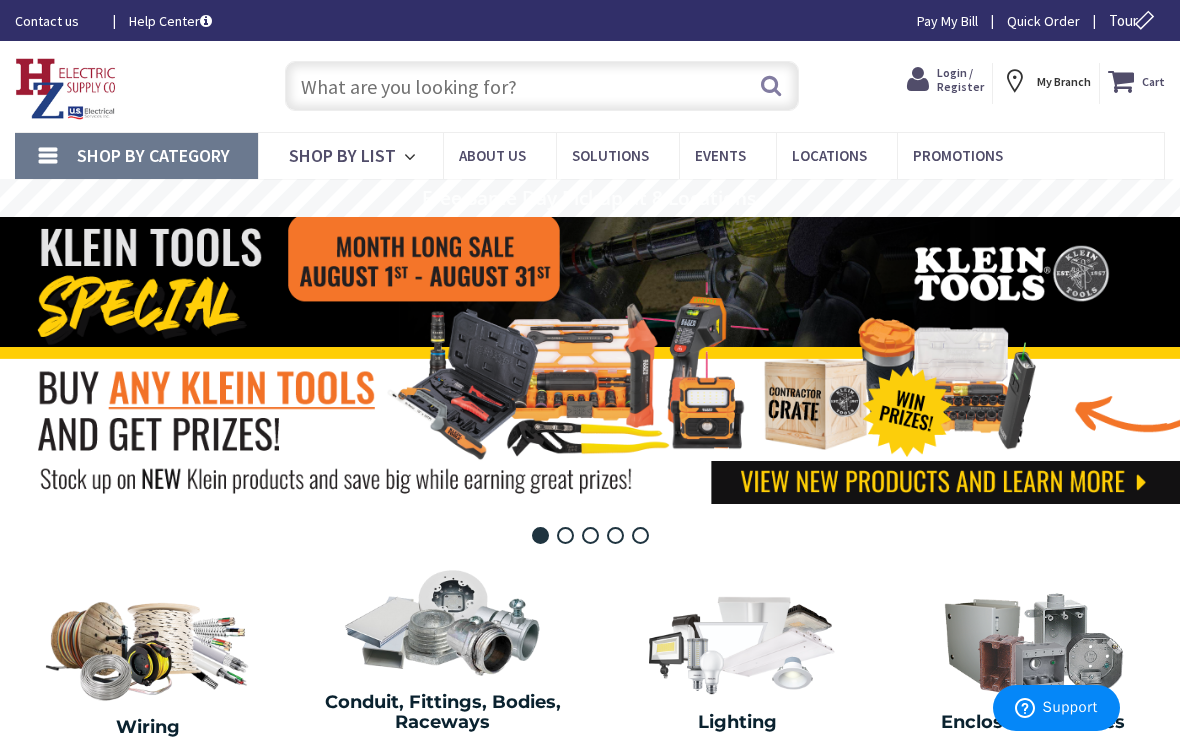 click at bounding box center [542, 86] 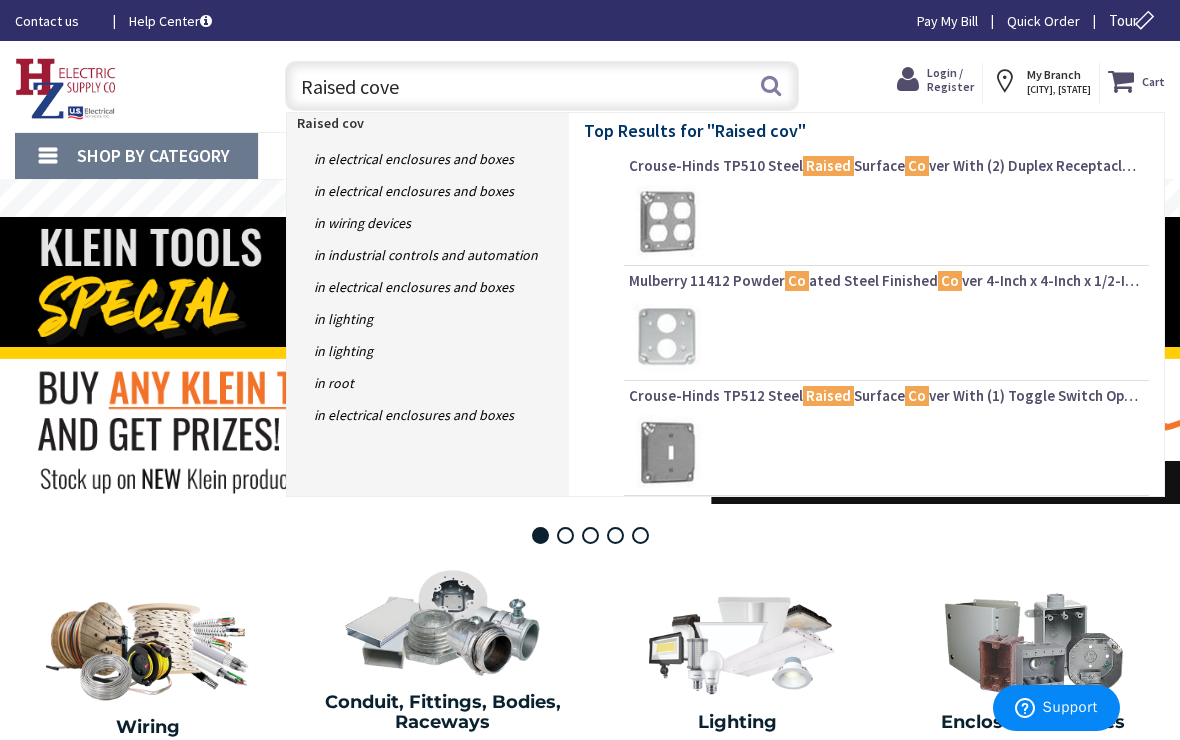 type on "Raised cover" 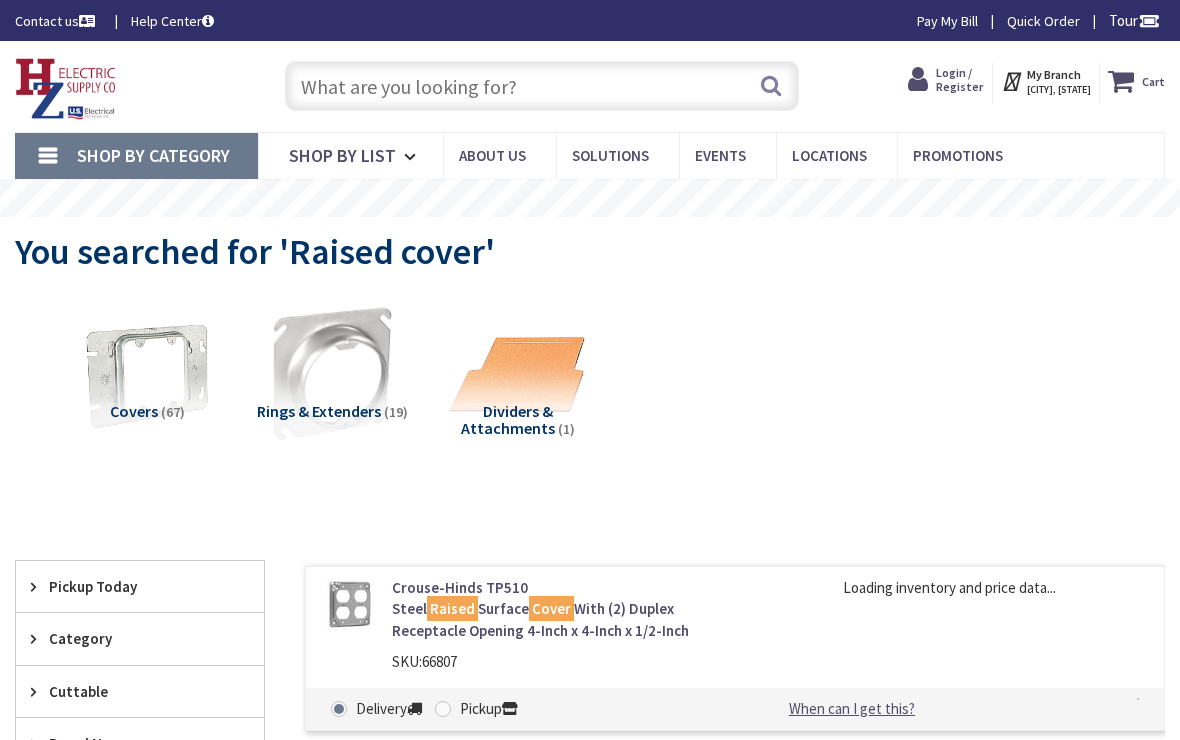 scroll, scrollTop: 0, scrollLeft: 0, axis: both 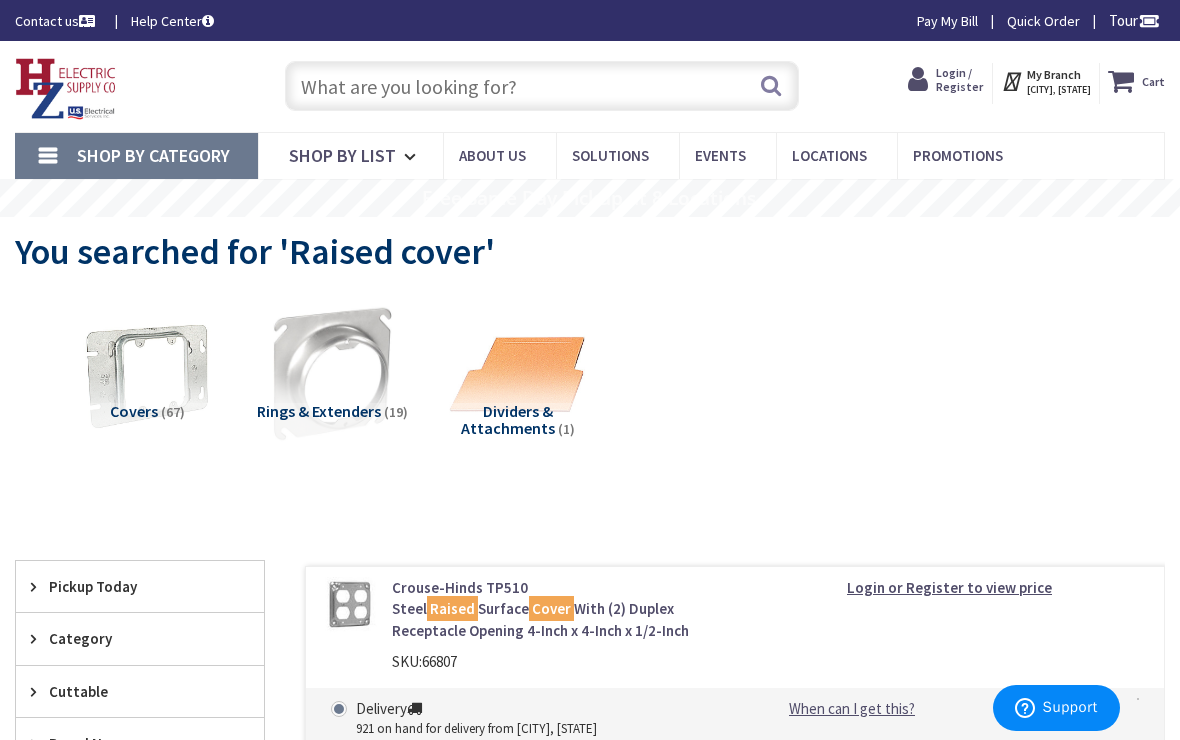 drag, startPoint x: 395, startPoint y: 99, endPoint x: 413, endPoint y: 103, distance: 18.439089 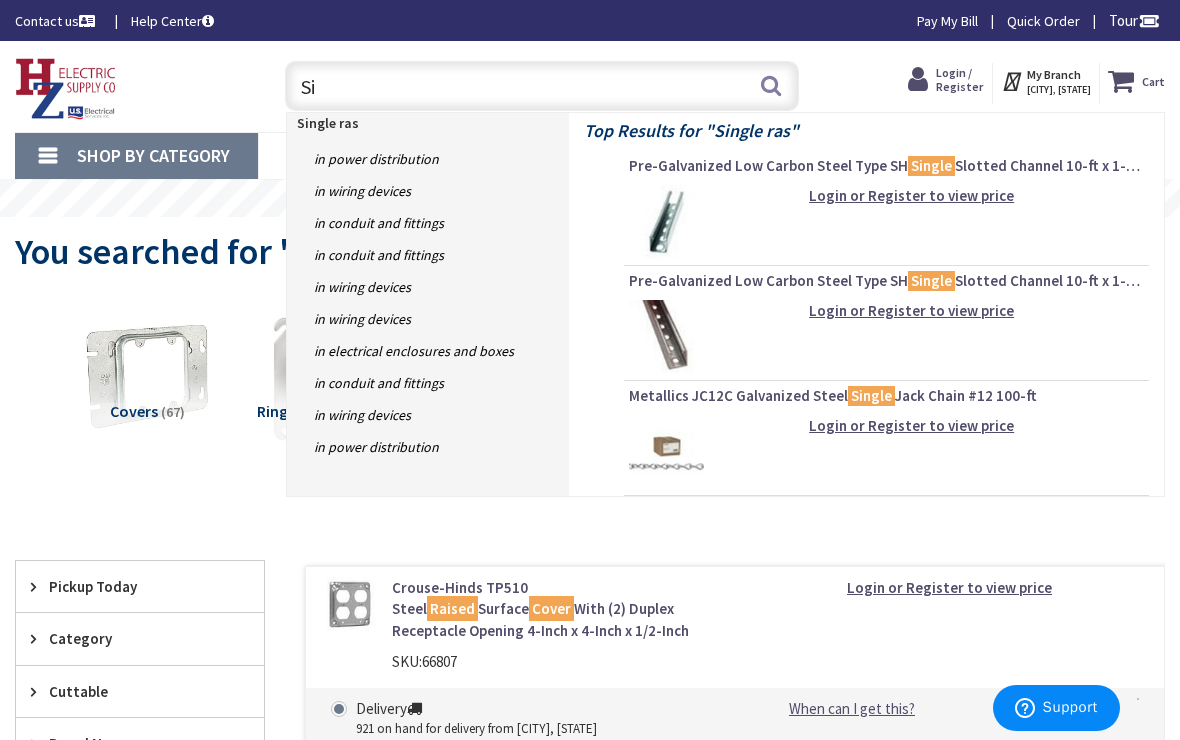 type on "S" 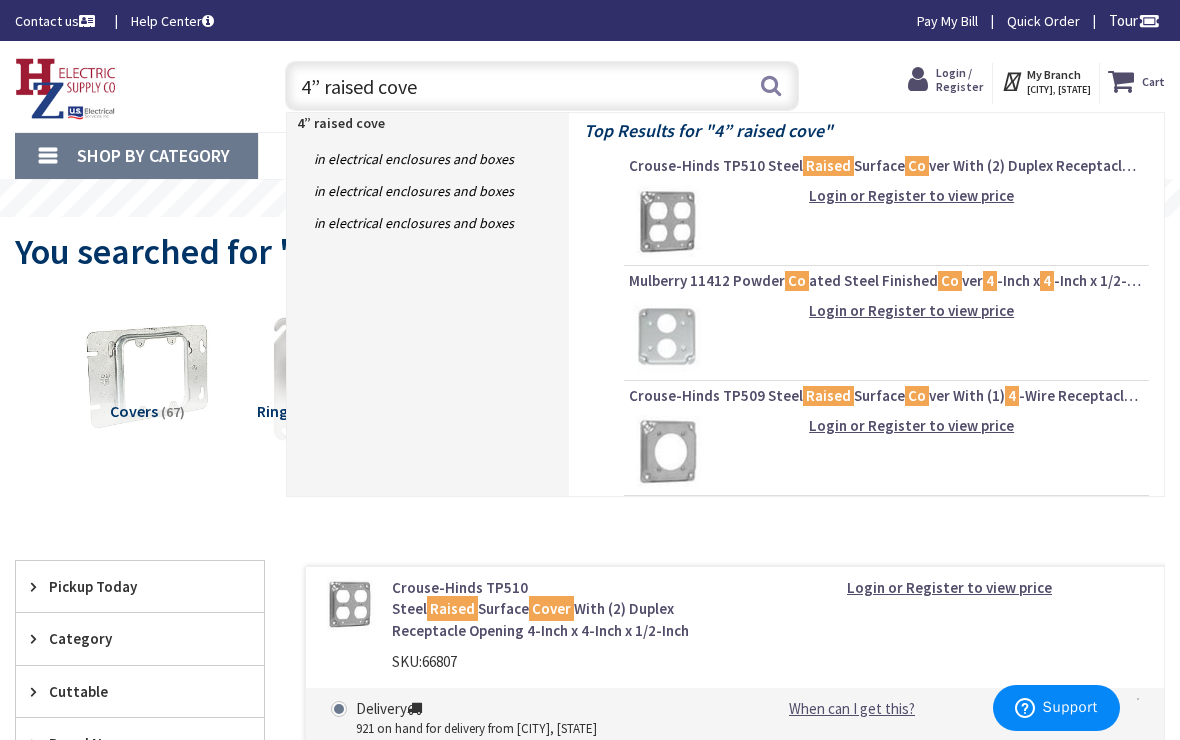 type on "4” raised cover" 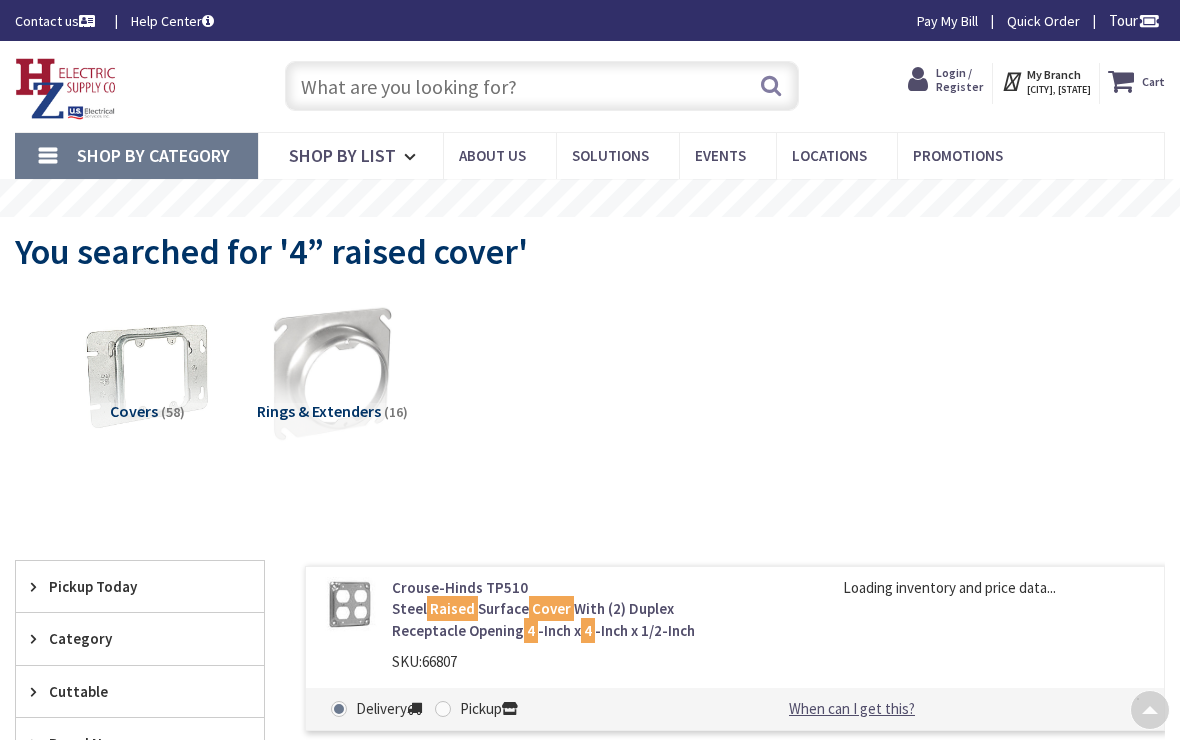 scroll, scrollTop: 292, scrollLeft: 0, axis: vertical 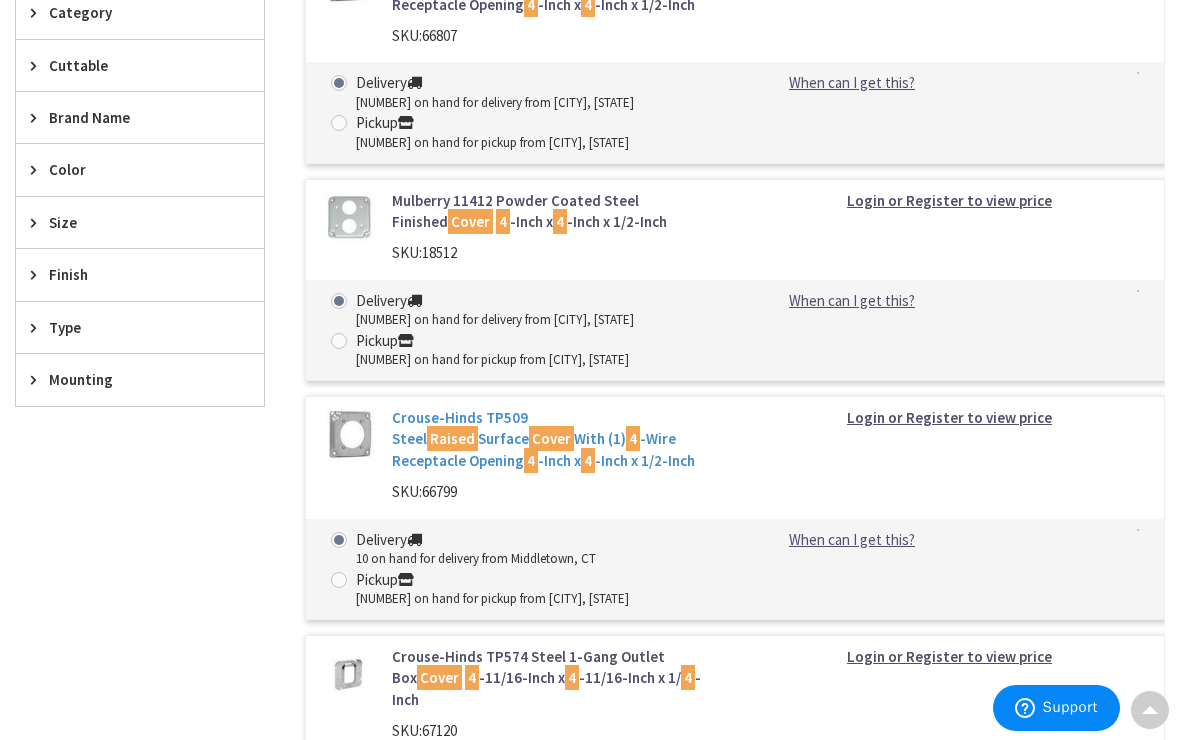 click on "Crouse-Hinds TP509 Steel  Raised  Surface  Cover  With (1)  4 -Wire Receptacle Opening  4 -Inch x  4 -Inch x 1/2-Inch" at bounding box center (556, 439) 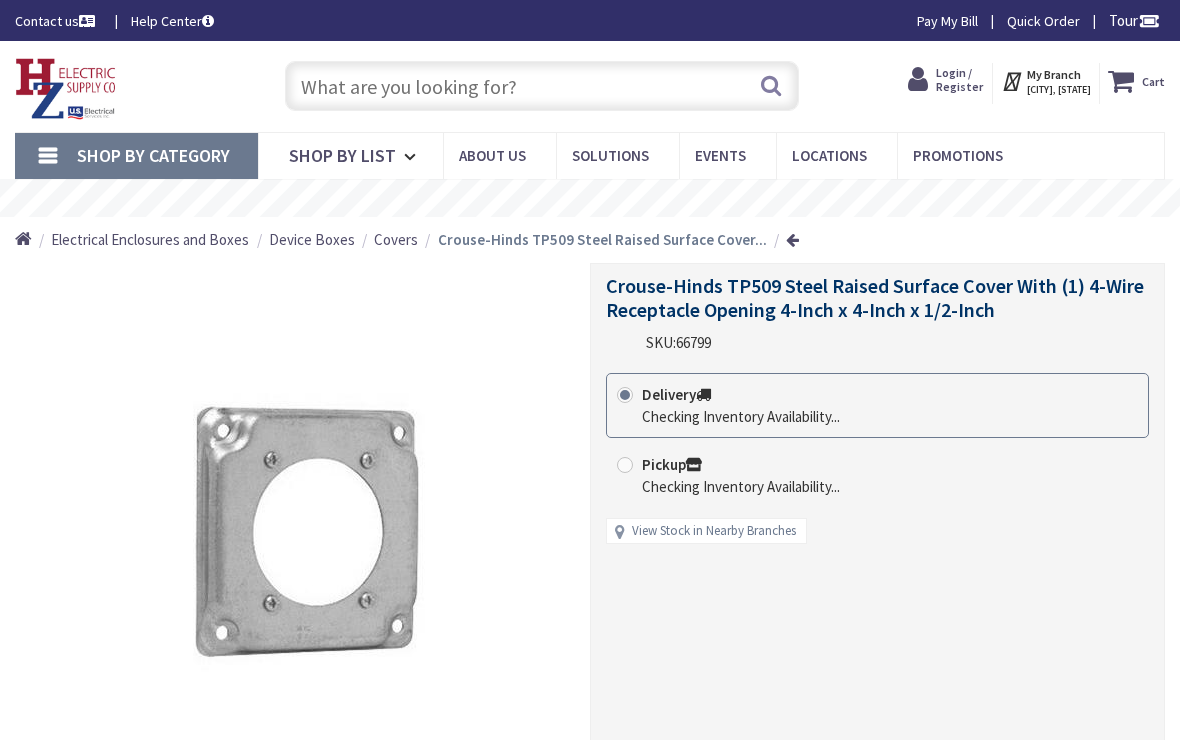 scroll, scrollTop: 0, scrollLeft: 0, axis: both 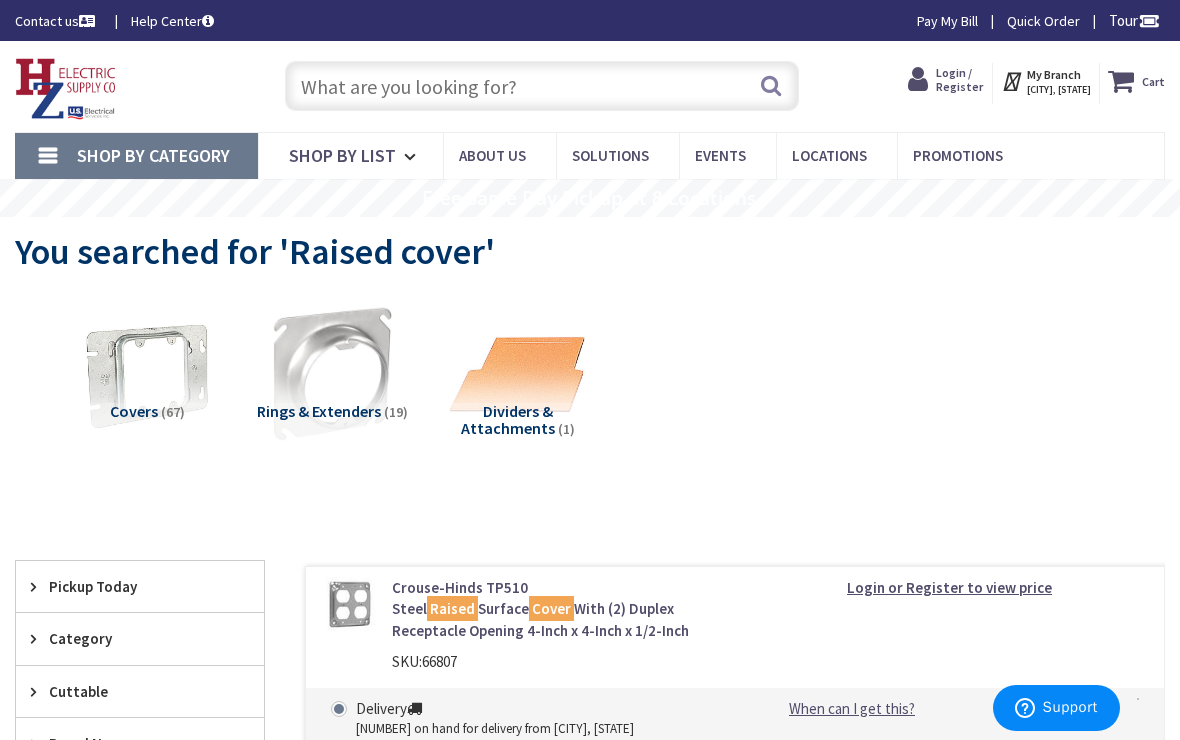 click at bounding box center [542, 86] 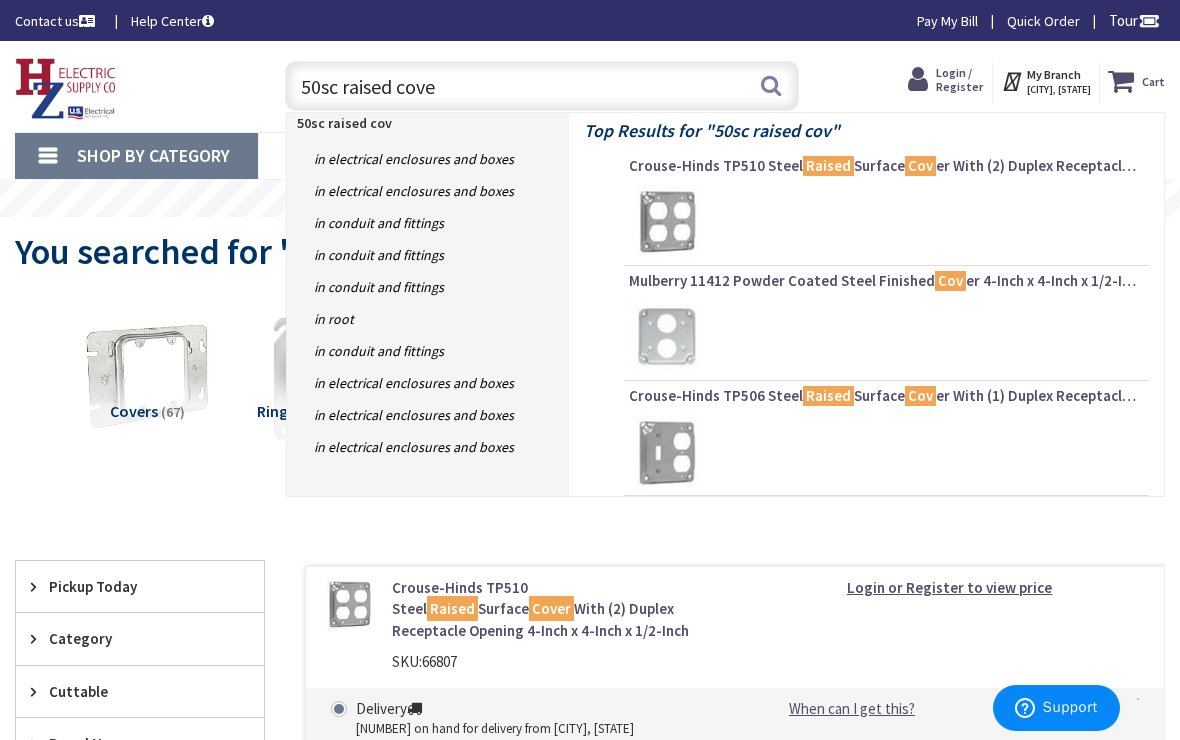 type on "50sc raised cover" 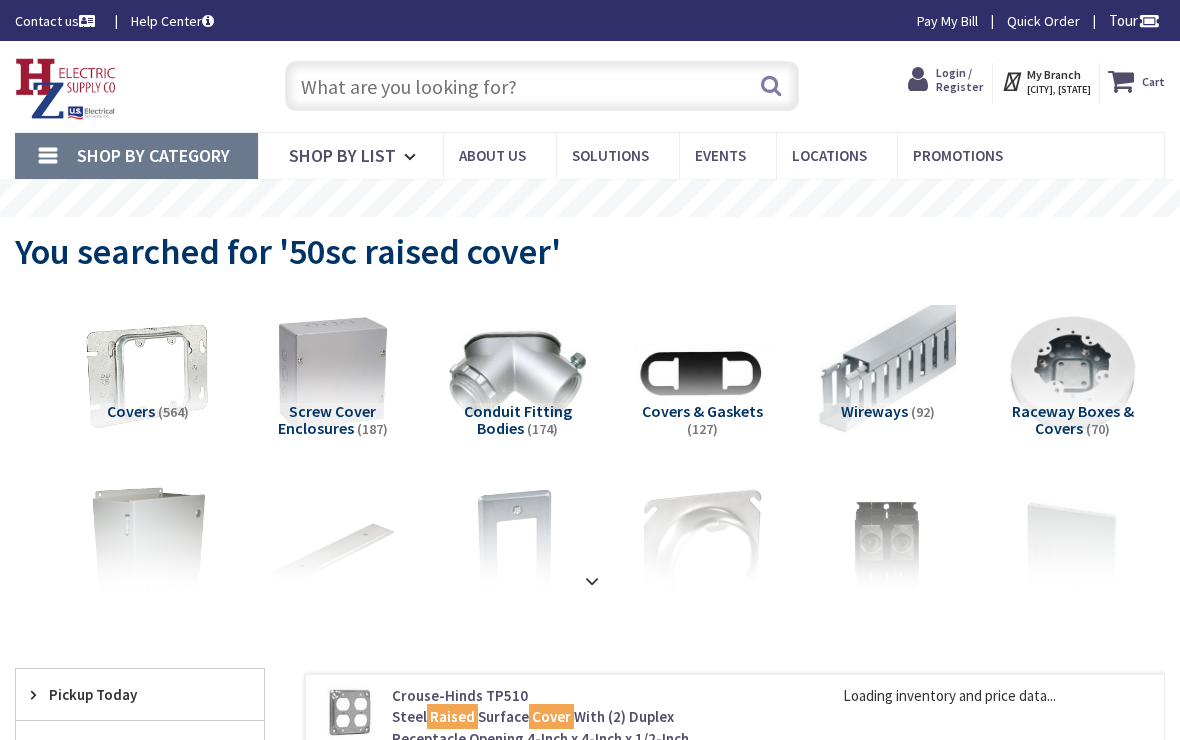 scroll, scrollTop: 0, scrollLeft: 0, axis: both 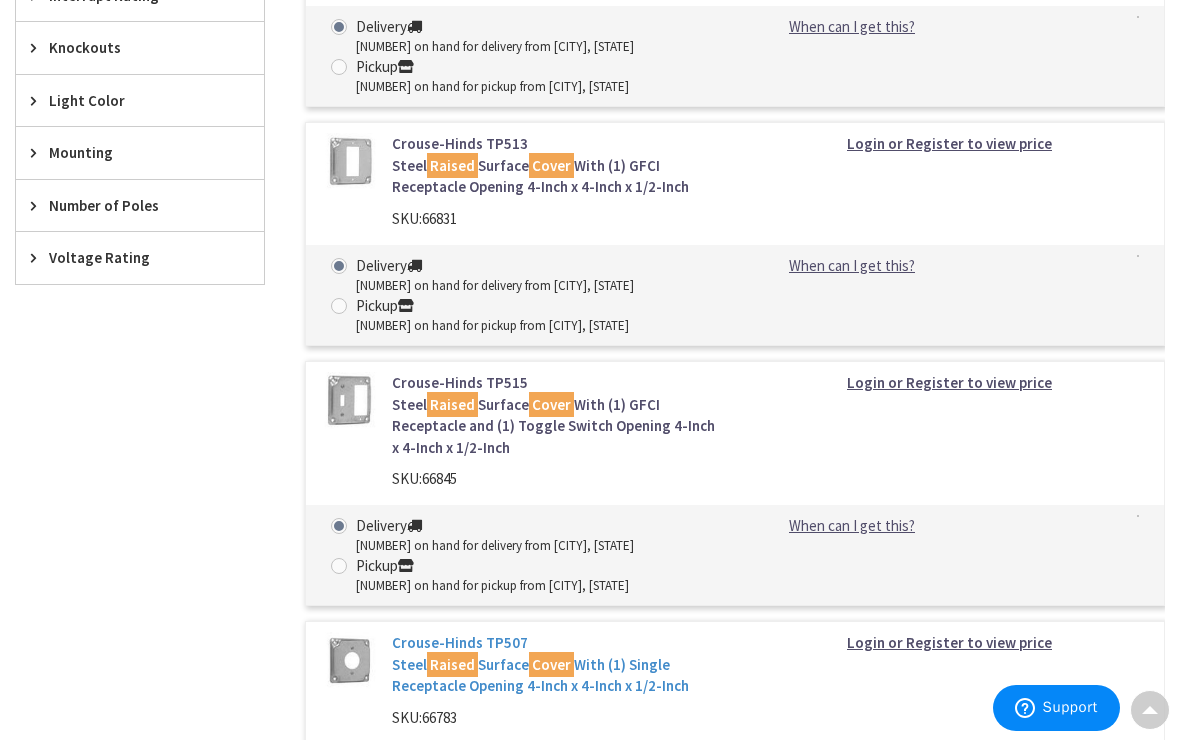 click on "Crouse-Hinds TP507 Steel  Raised  Surface  Cover  With (1) Single Receptacle Opening 4-Inch x 4-Inch x 1/2-Inch" at bounding box center [556, 664] 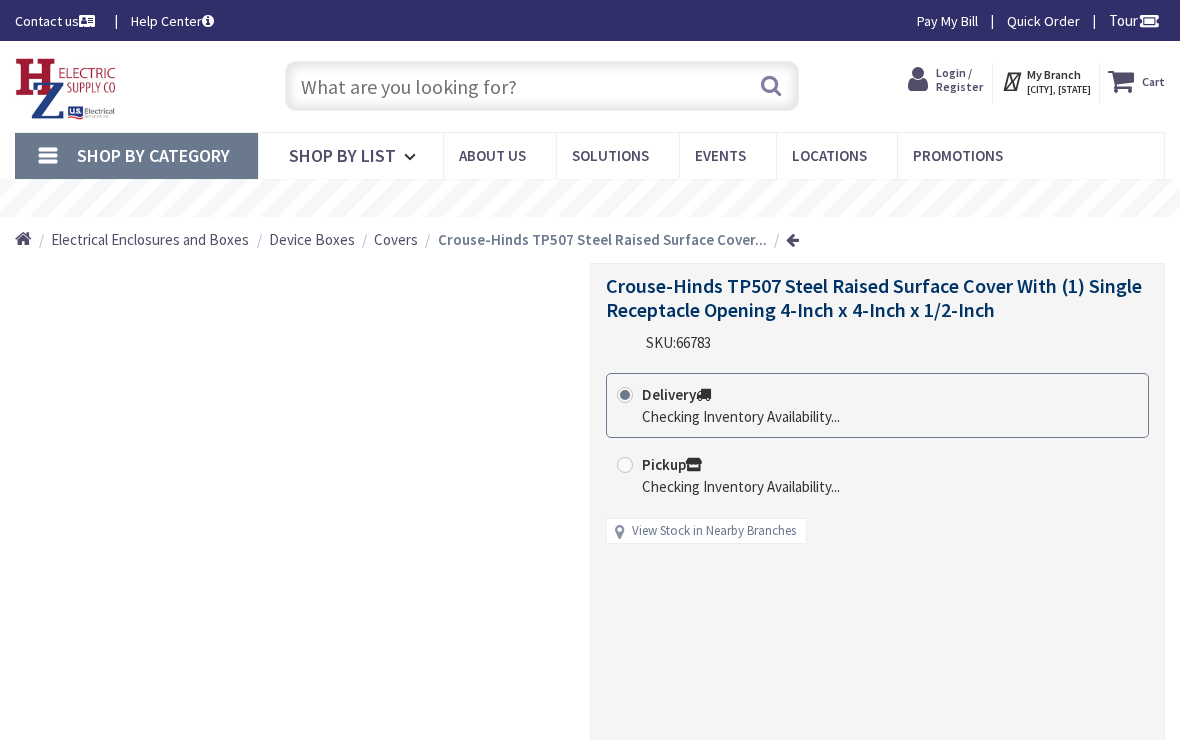 scroll, scrollTop: 0, scrollLeft: 0, axis: both 